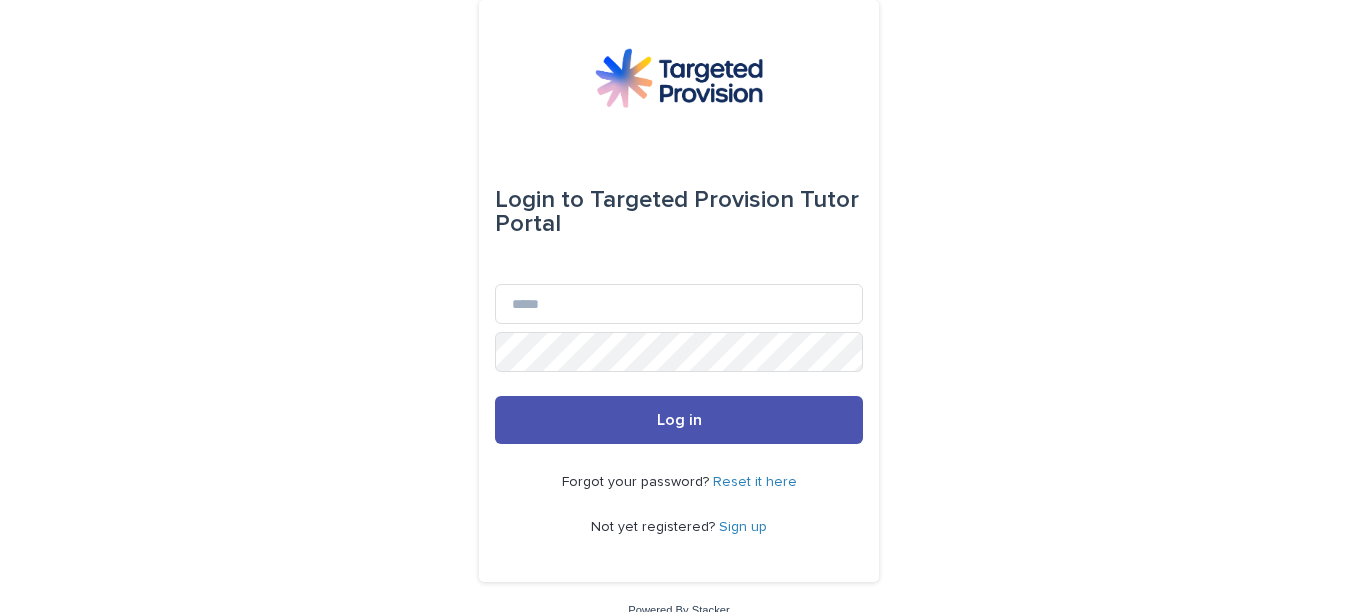 scroll, scrollTop: 0, scrollLeft: 0, axis: both 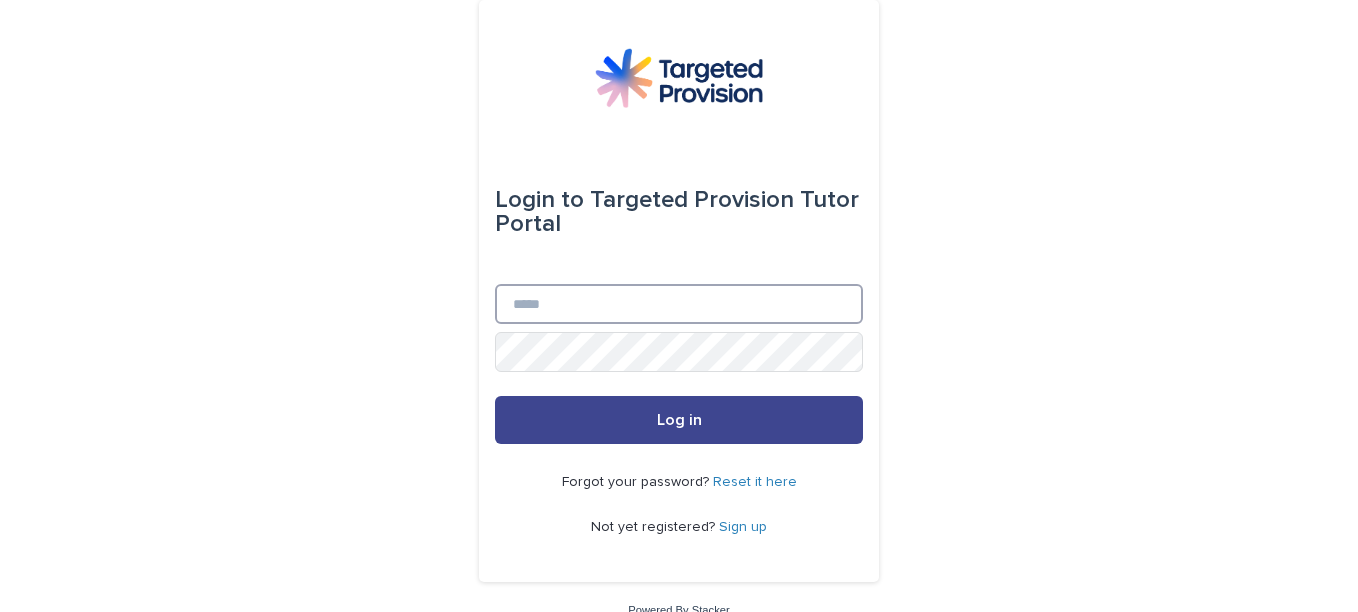 type on "**********" 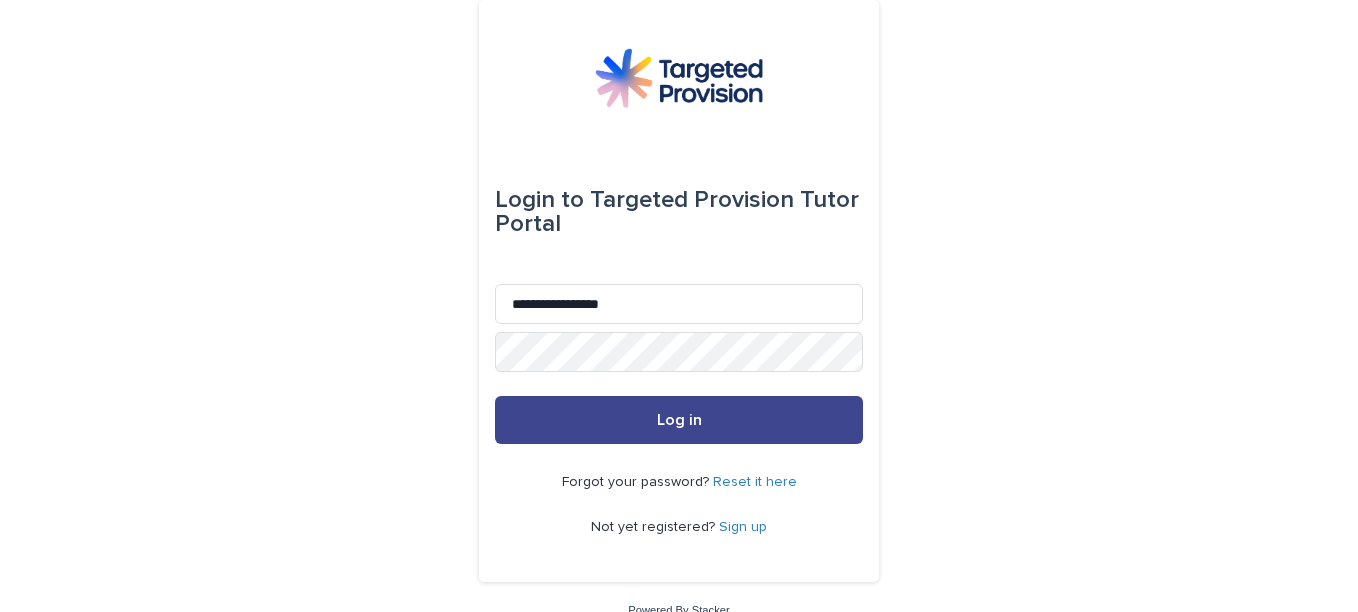 click on "Log in" at bounding box center [679, 420] 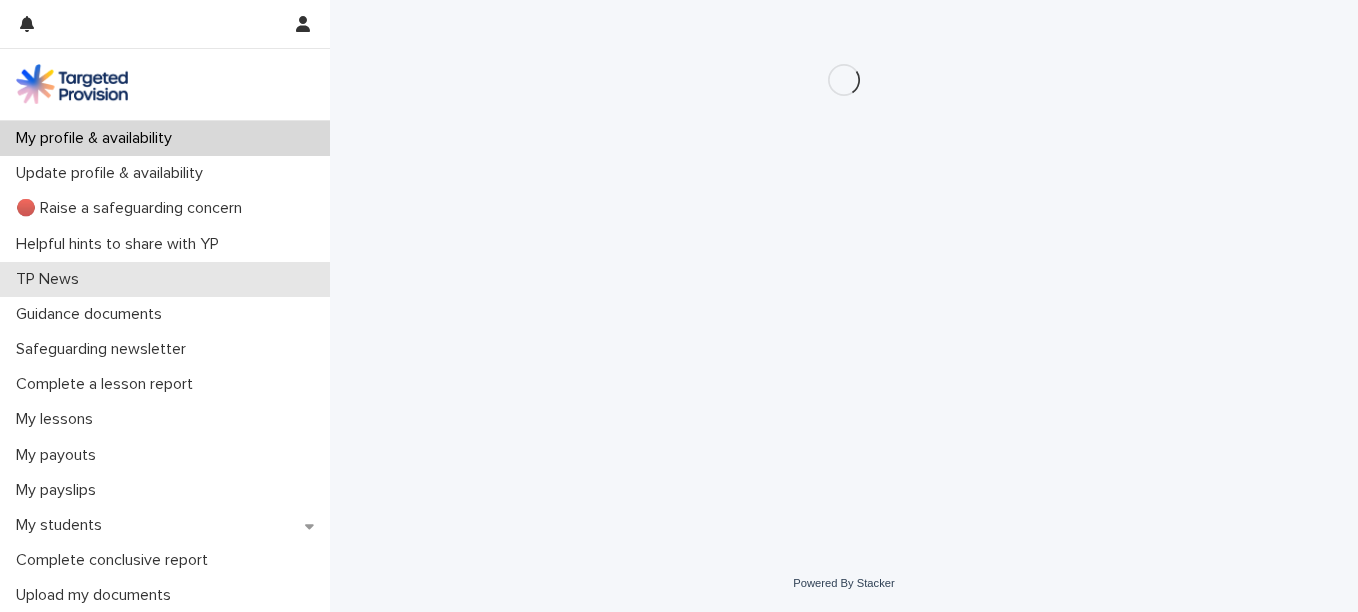 scroll, scrollTop: 0, scrollLeft: 0, axis: both 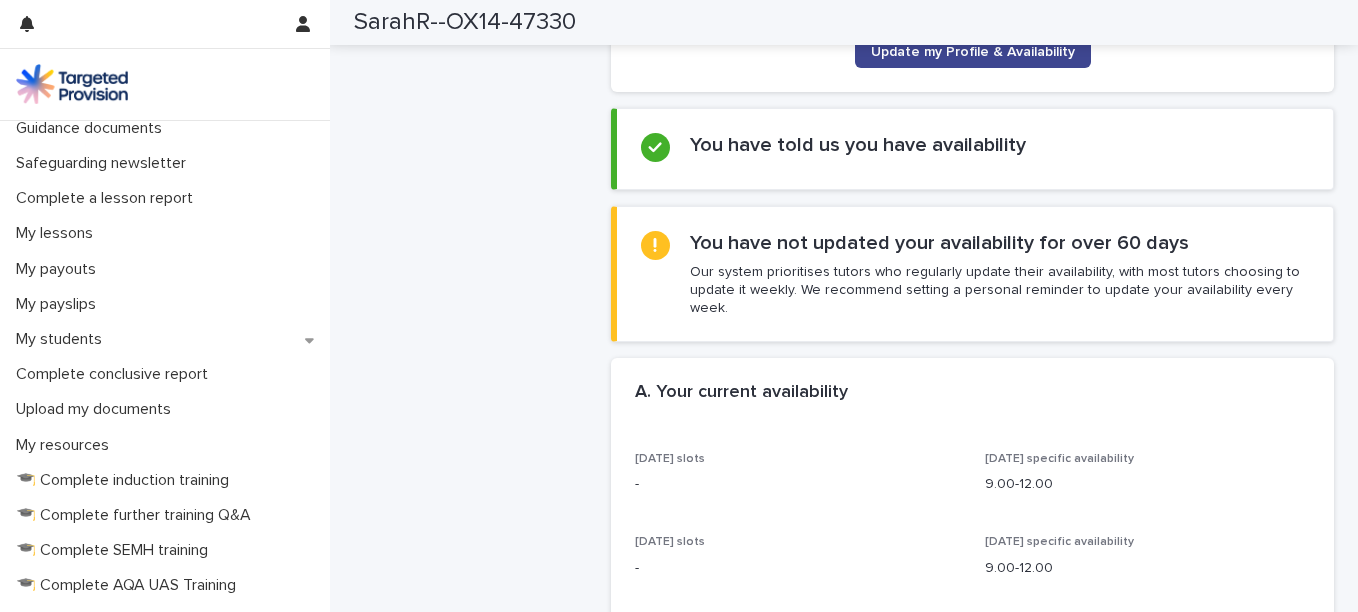 click on "Update my Profile & Availability" 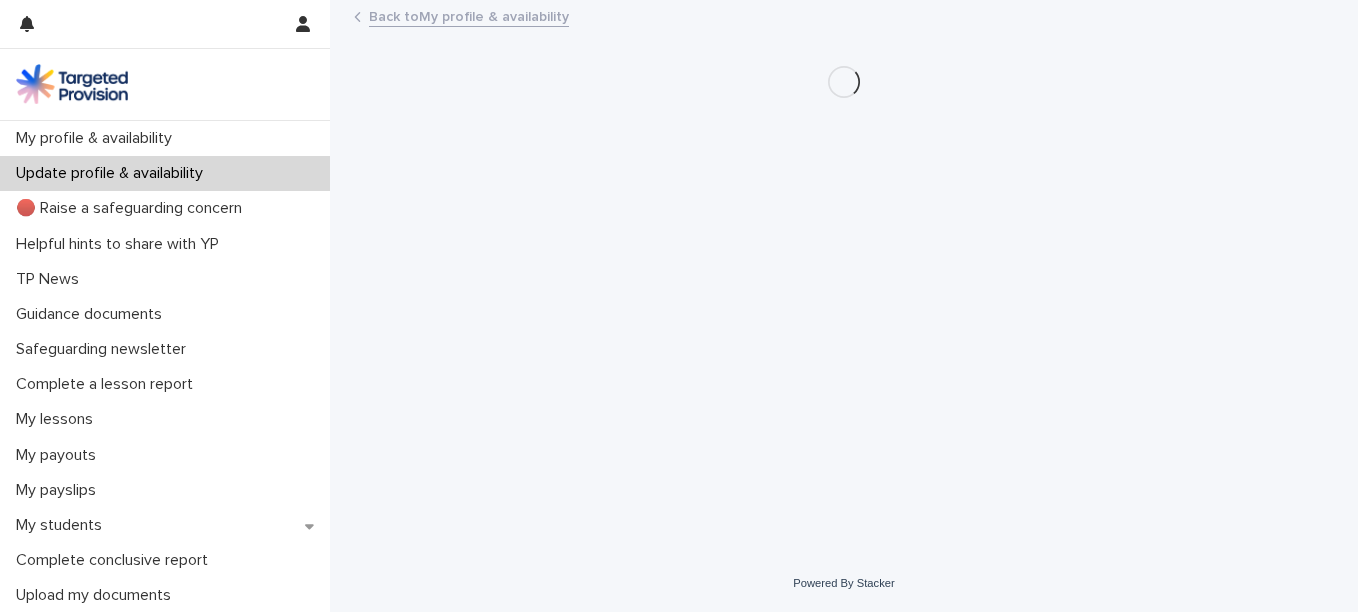 scroll, scrollTop: 0, scrollLeft: 0, axis: both 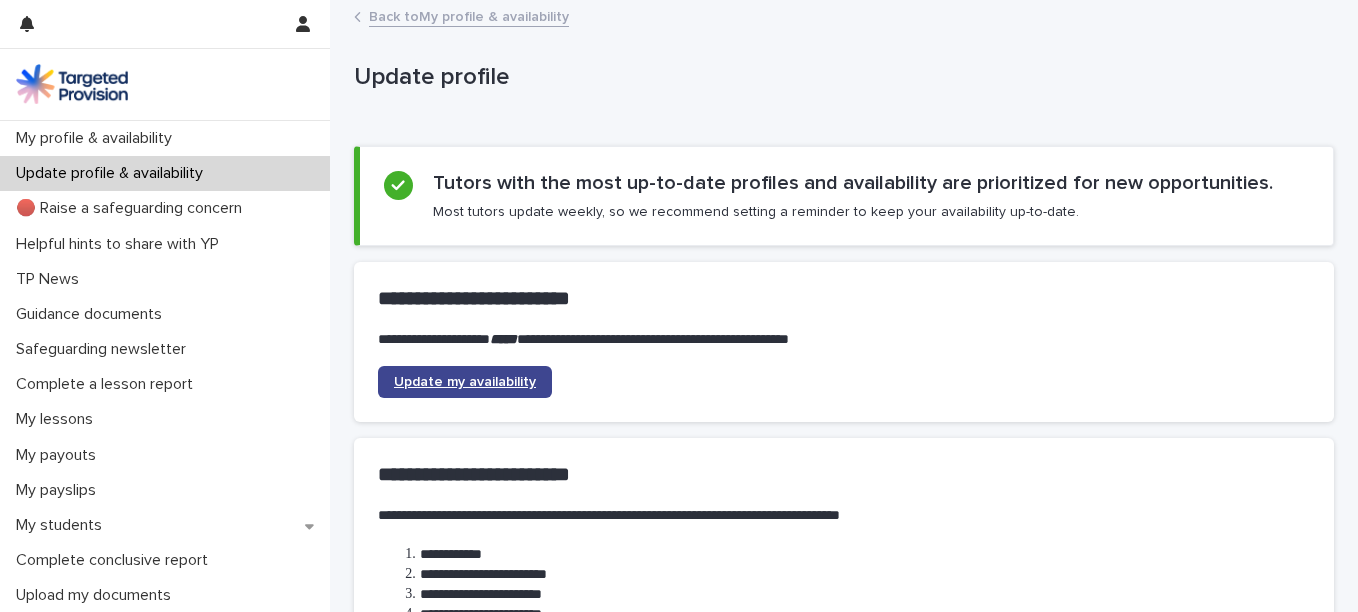 click on "Update my availability" 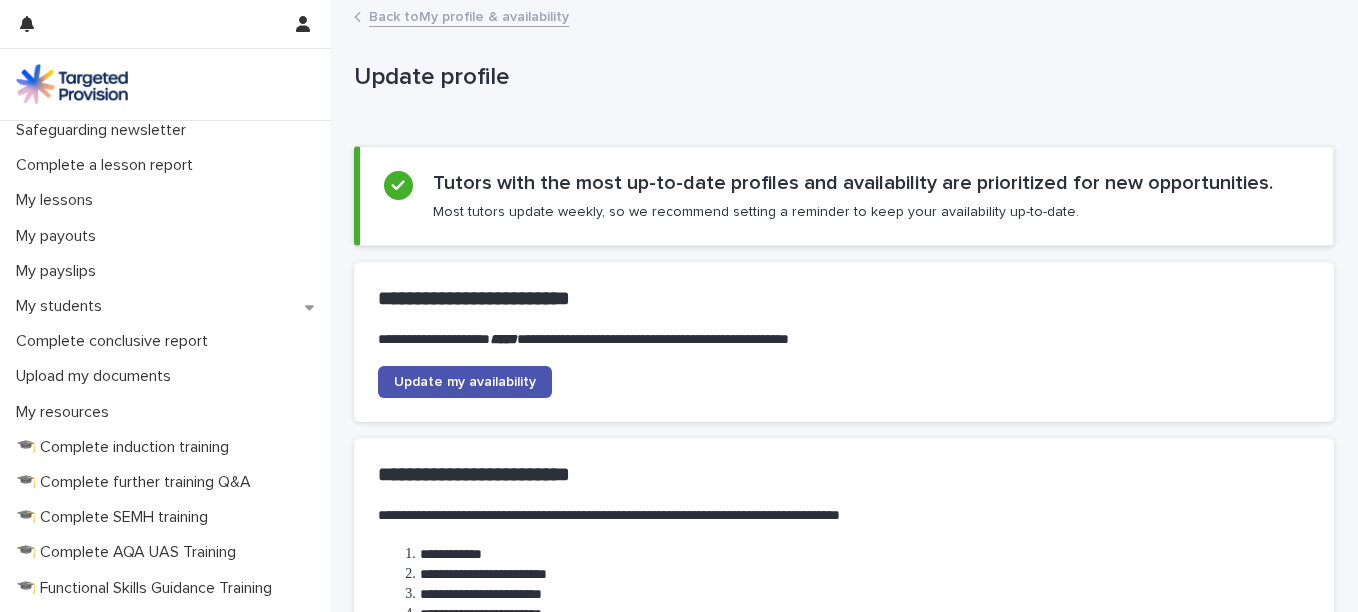 scroll, scrollTop: 232, scrollLeft: 0, axis: vertical 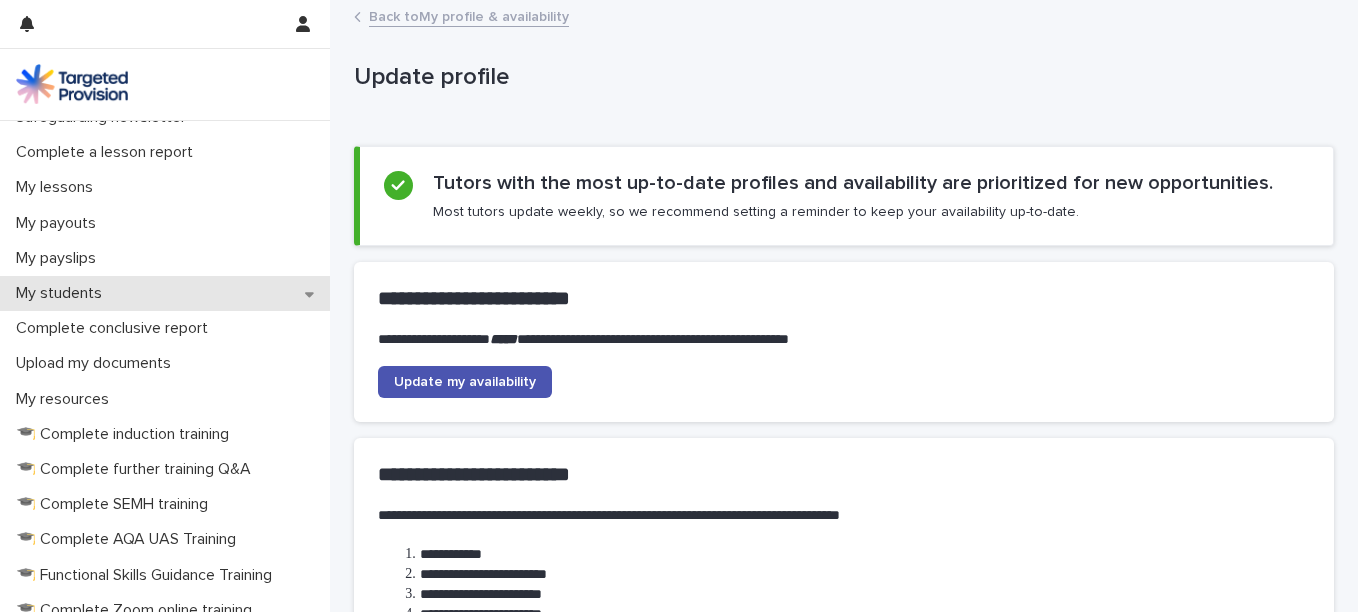 click on "My students" at bounding box center [165, 293] 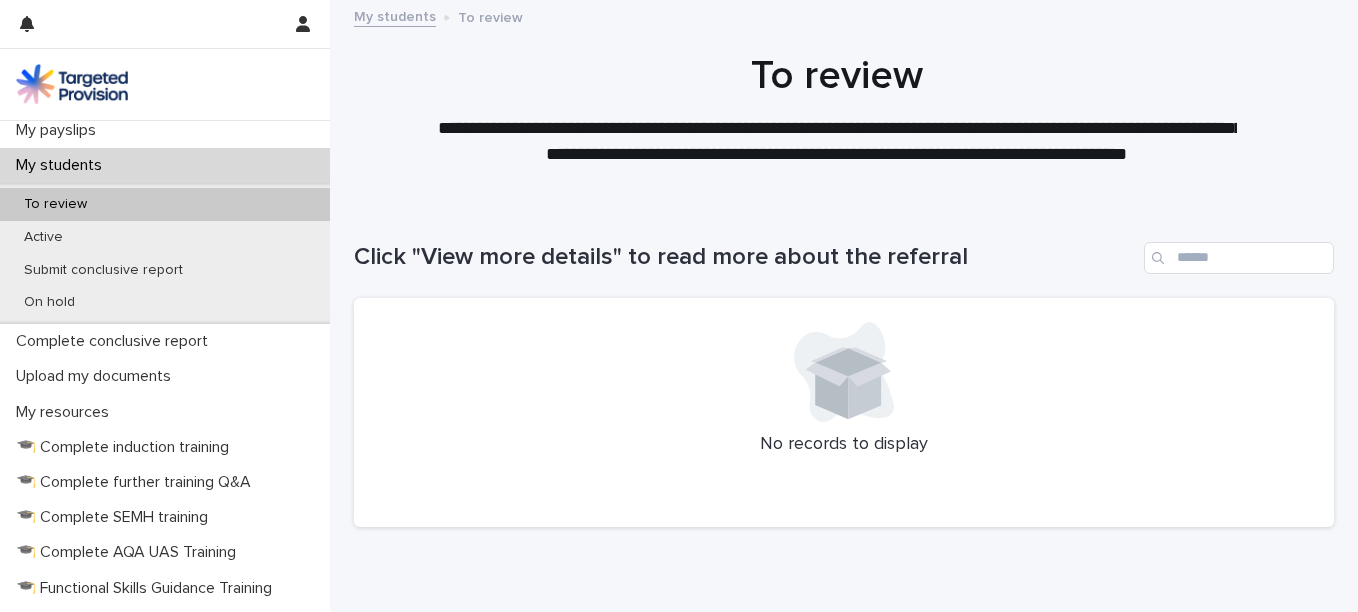 scroll, scrollTop: 365, scrollLeft: 0, axis: vertical 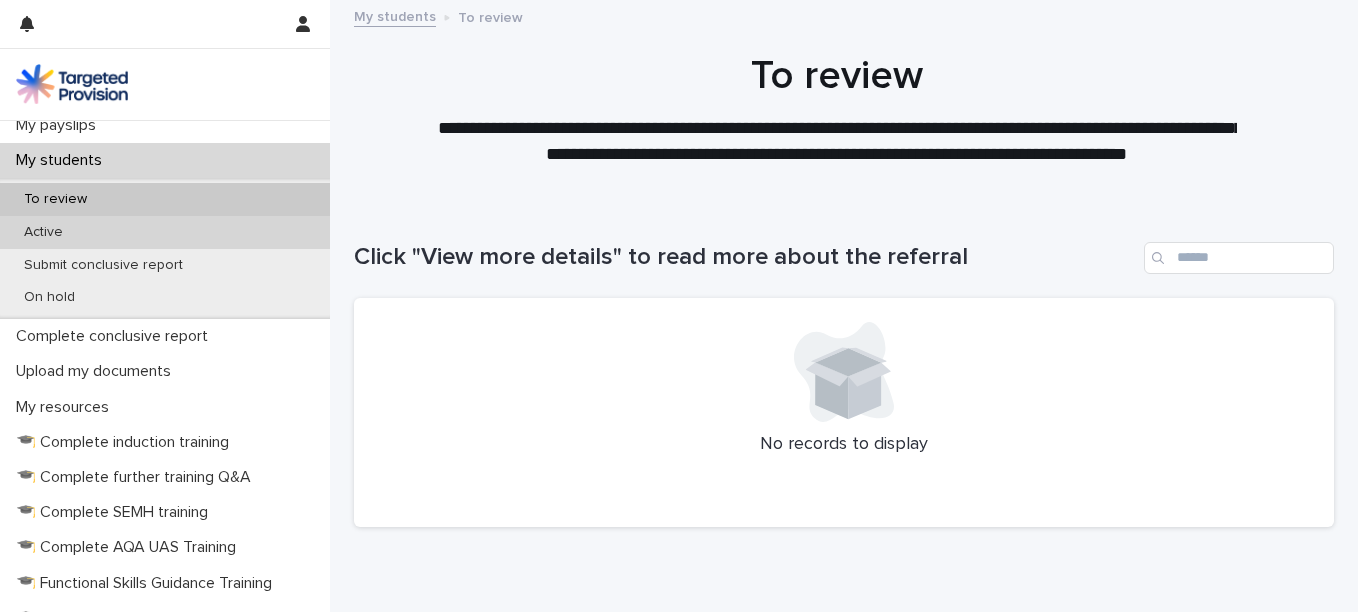 click on "Active" at bounding box center (165, 232) 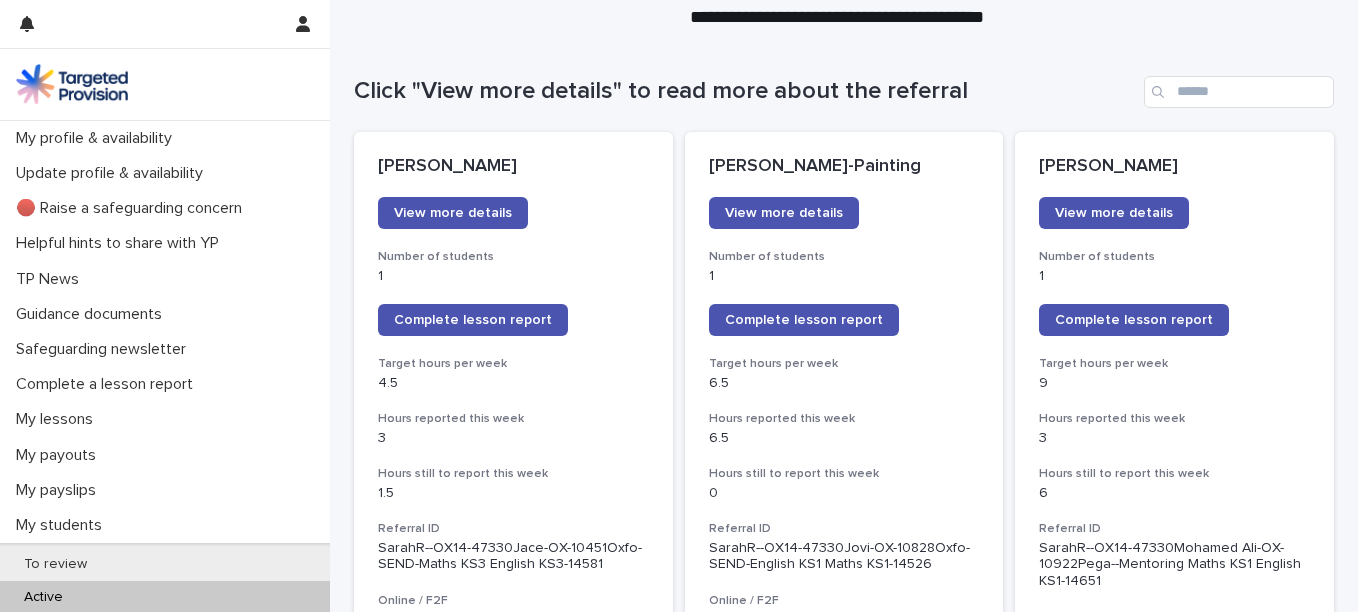 scroll, scrollTop: 223, scrollLeft: 0, axis: vertical 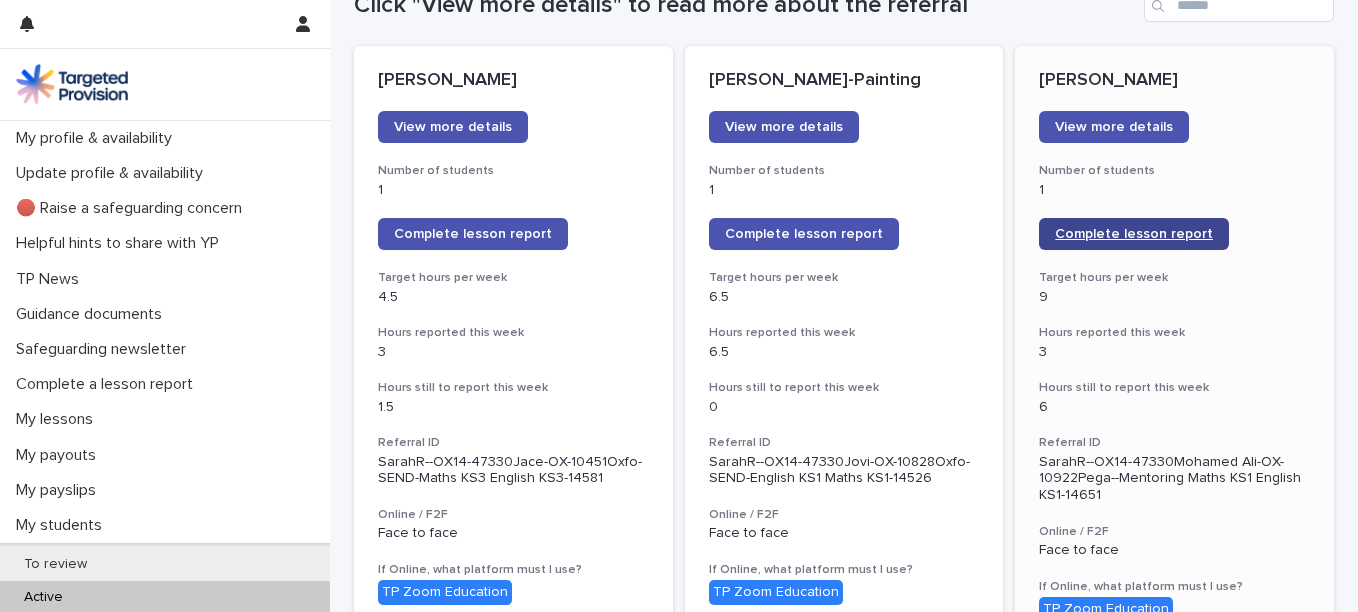 click on "Complete lesson report" at bounding box center (1134, 234) 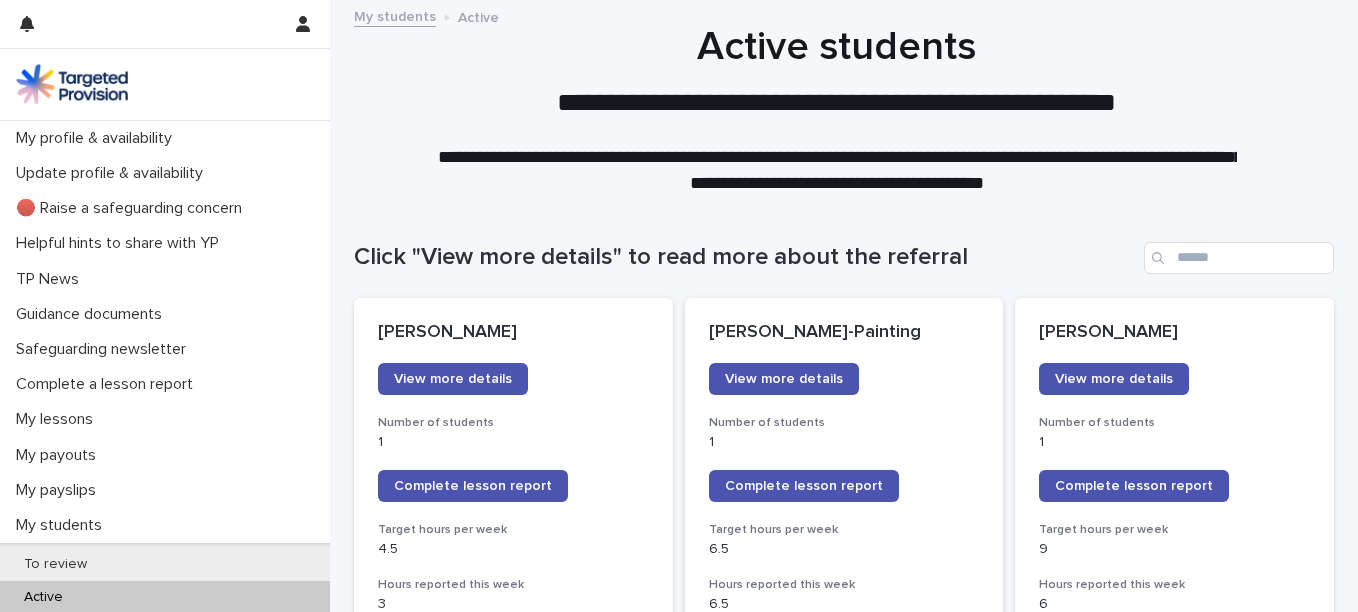 scroll, scrollTop: 0, scrollLeft: 0, axis: both 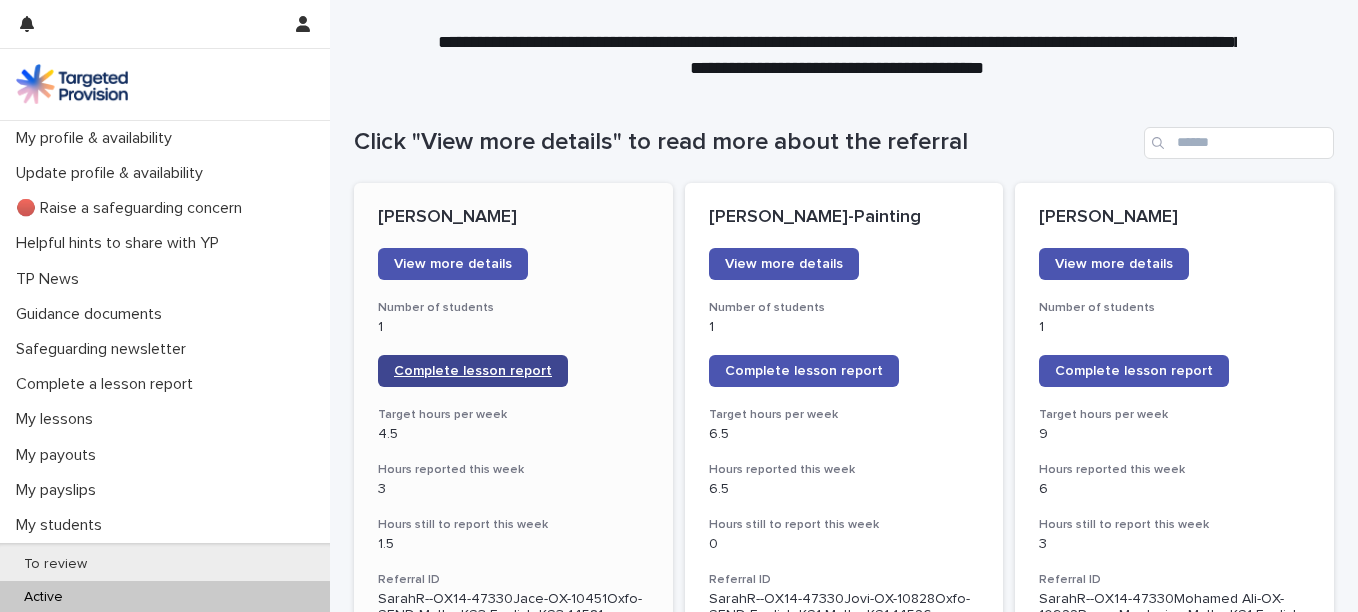 click on "Complete lesson report" at bounding box center [473, 371] 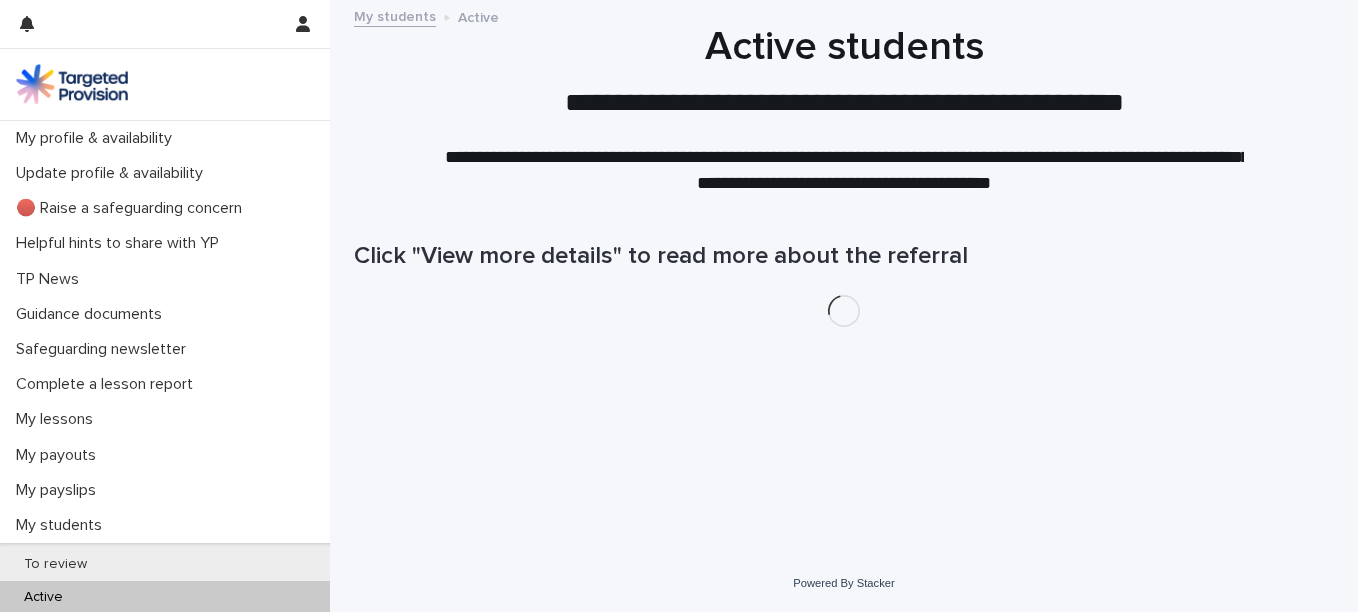 scroll, scrollTop: 0, scrollLeft: 0, axis: both 